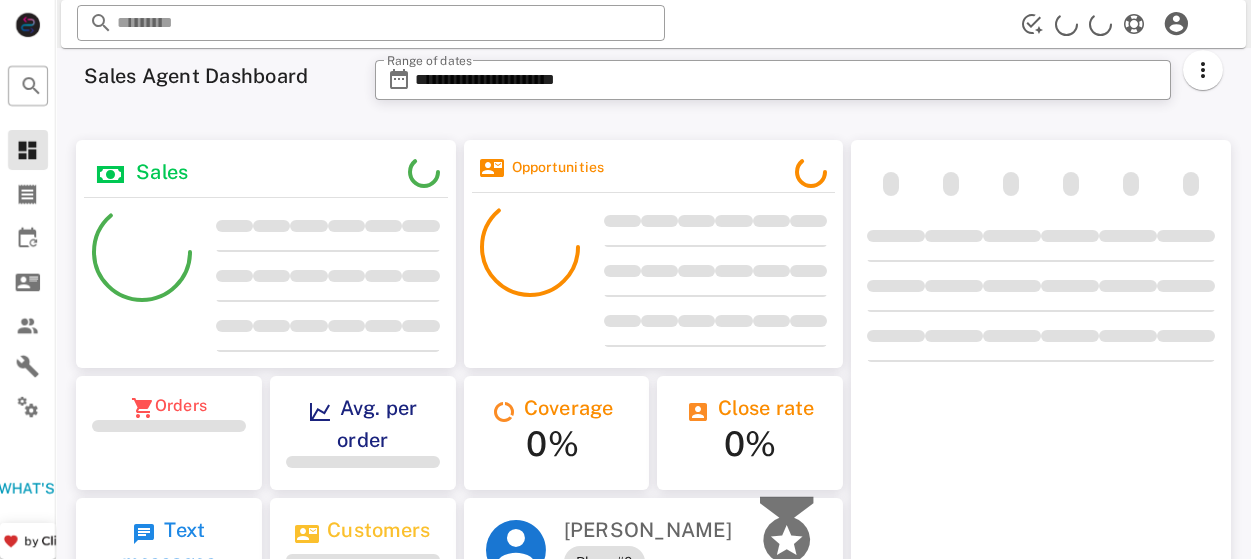 scroll, scrollTop: 0, scrollLeft: 0, axis: both 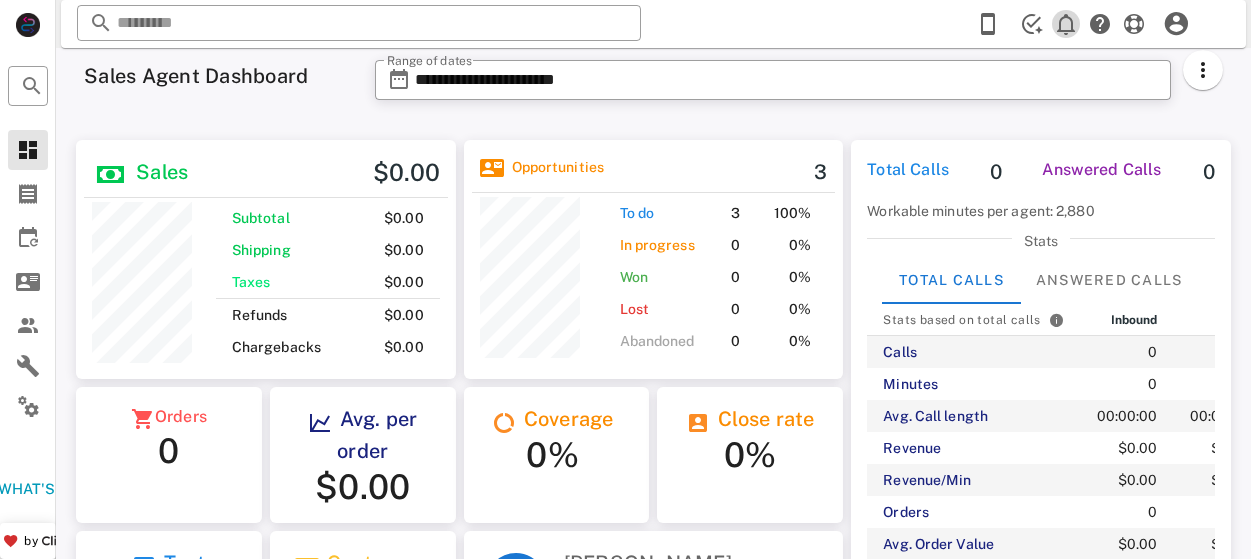 click at bounding box center [1066, 24] 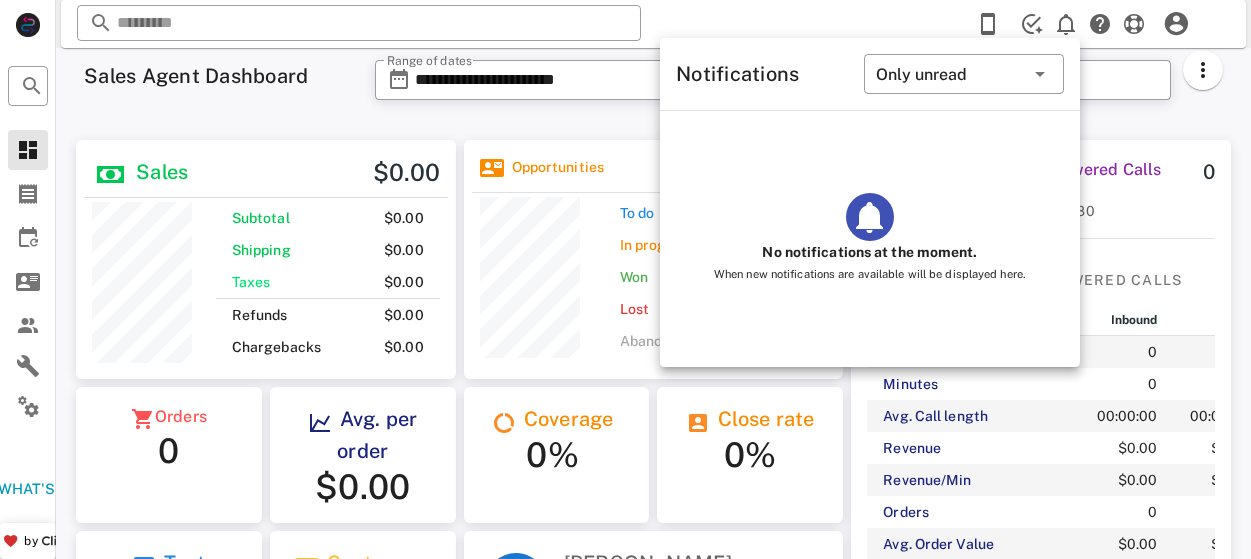 click on "​ Reload browser Accept" at bounding box center (653, 24) 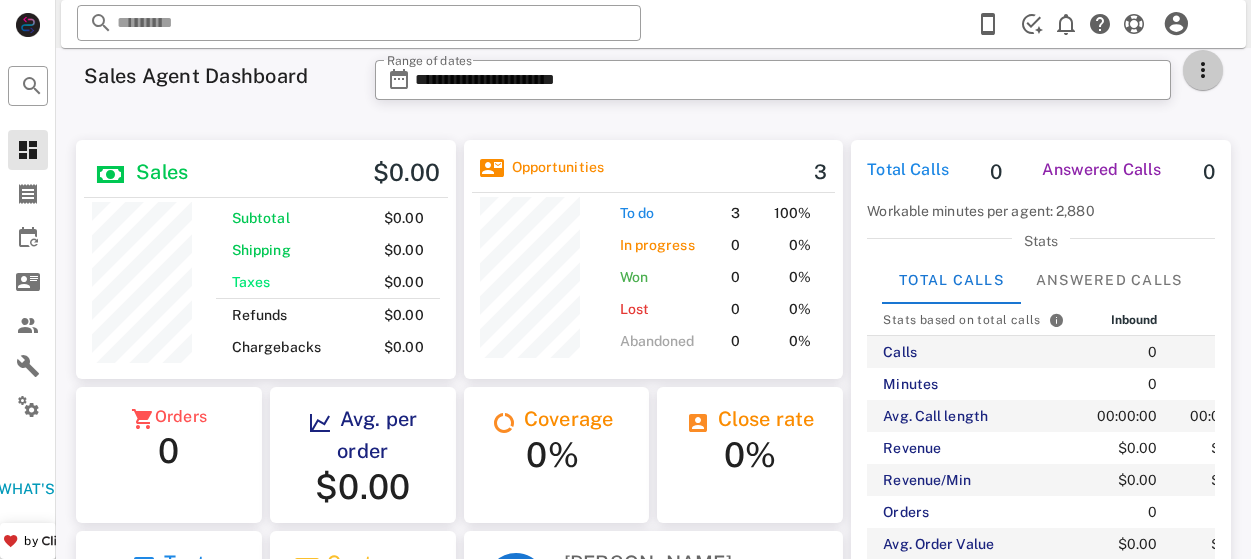 click at bounding box center (1203, 70) 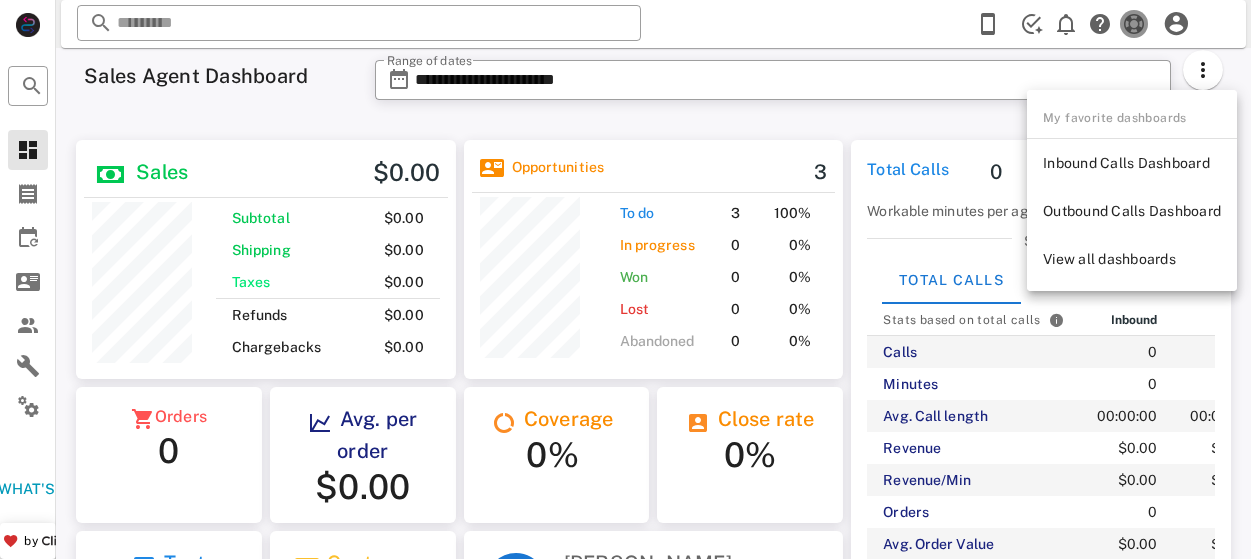 click at bounding box center [1134, 24] 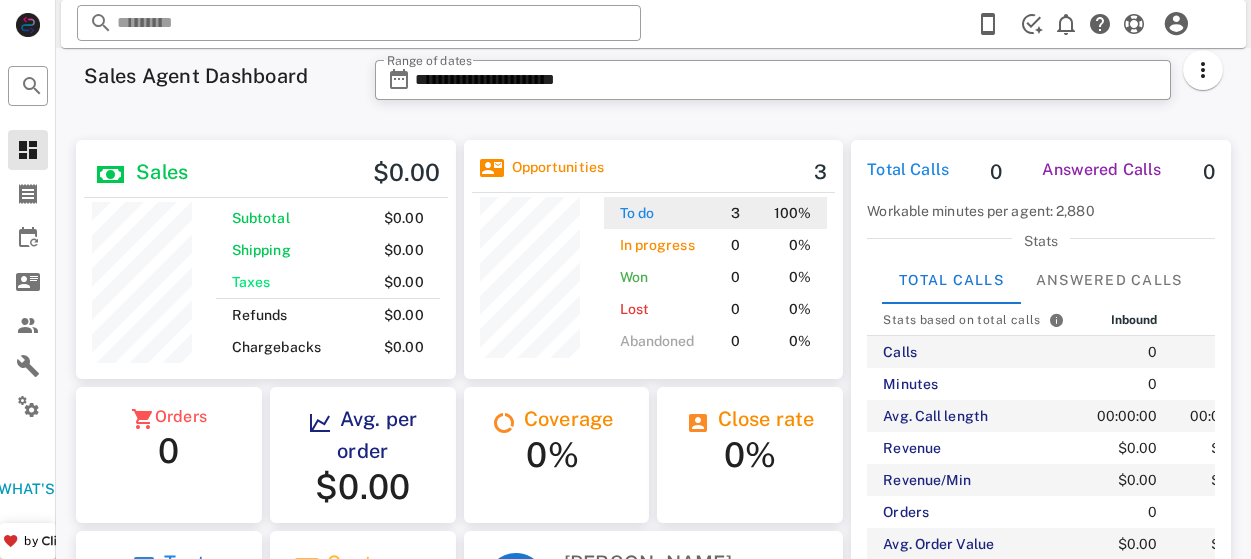 click on "3" at bounding box center (735, 213) 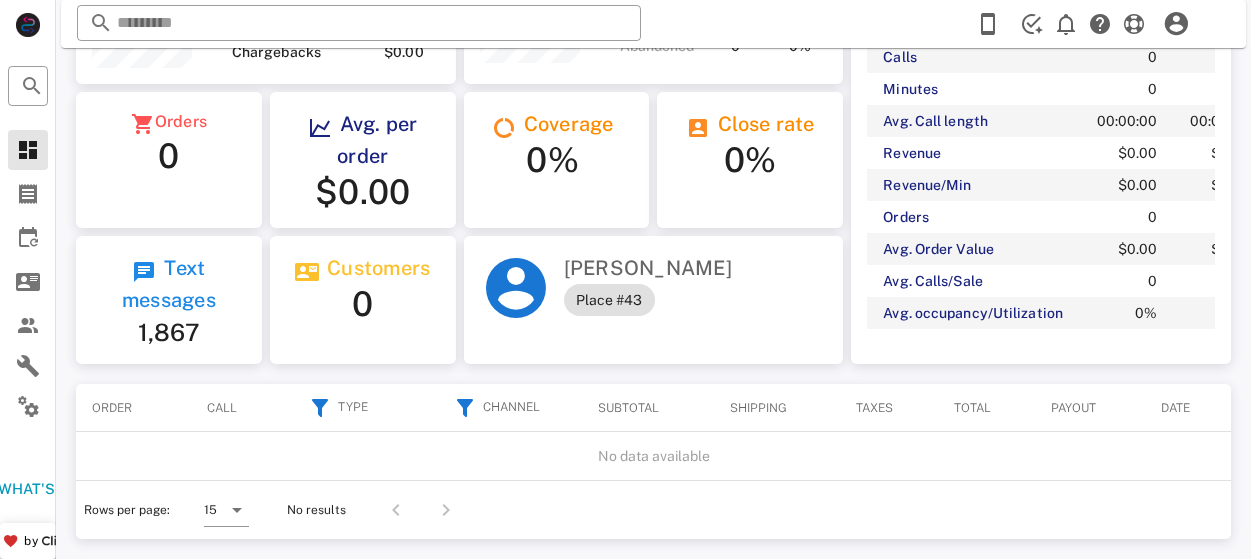 scroll, scrollTop: 313, scrollLeft: 0, axis: vertical 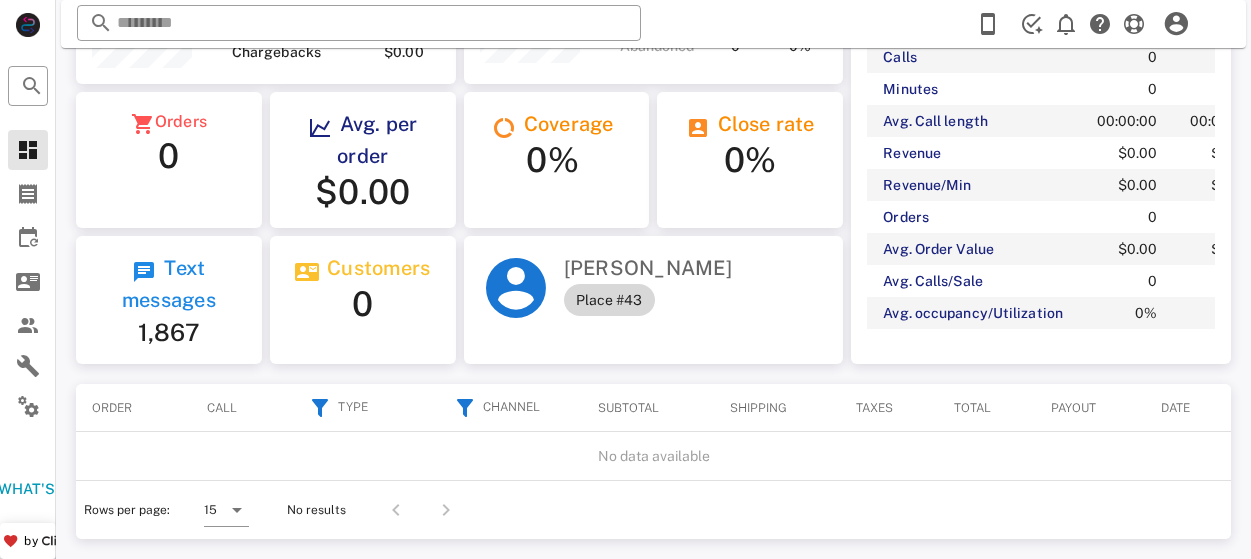 click on "Place #43" at bounding box center (609, 300) 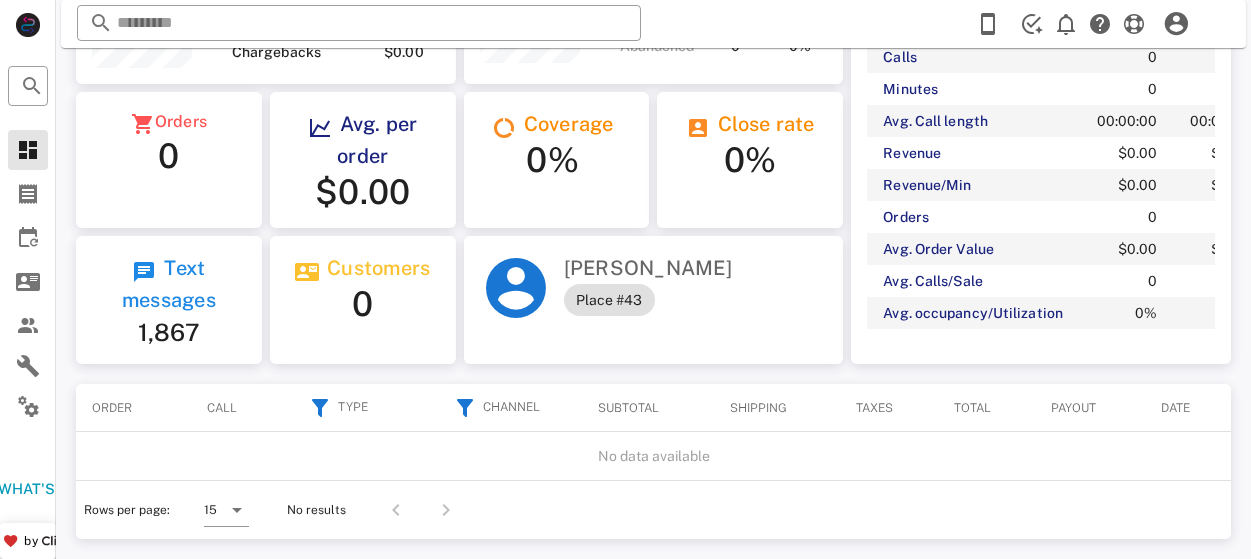 scroll, scrollTop: 255, scrollLeft: 315, axis: both 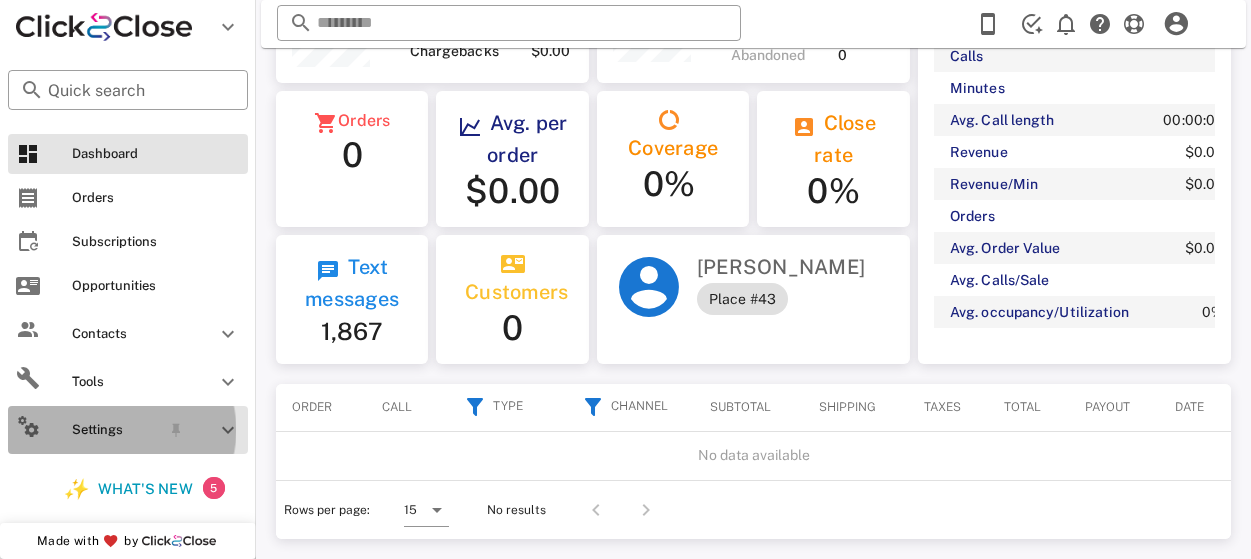 click at bounding box center [228, 430] 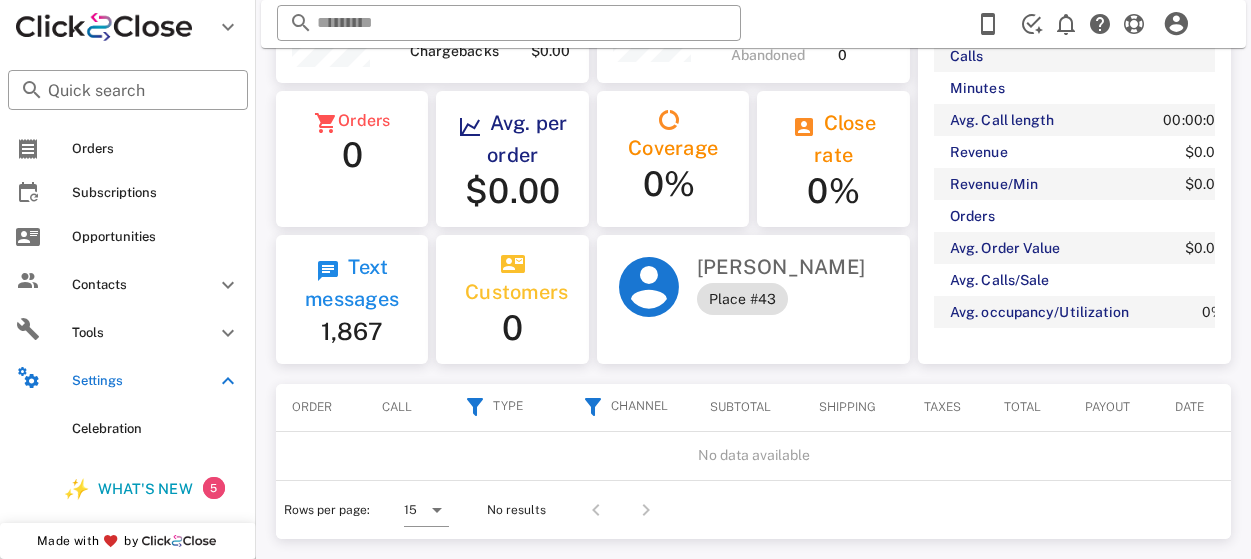 scroll, scrollTop: 51, scrollLeft: 0, axis: vertical 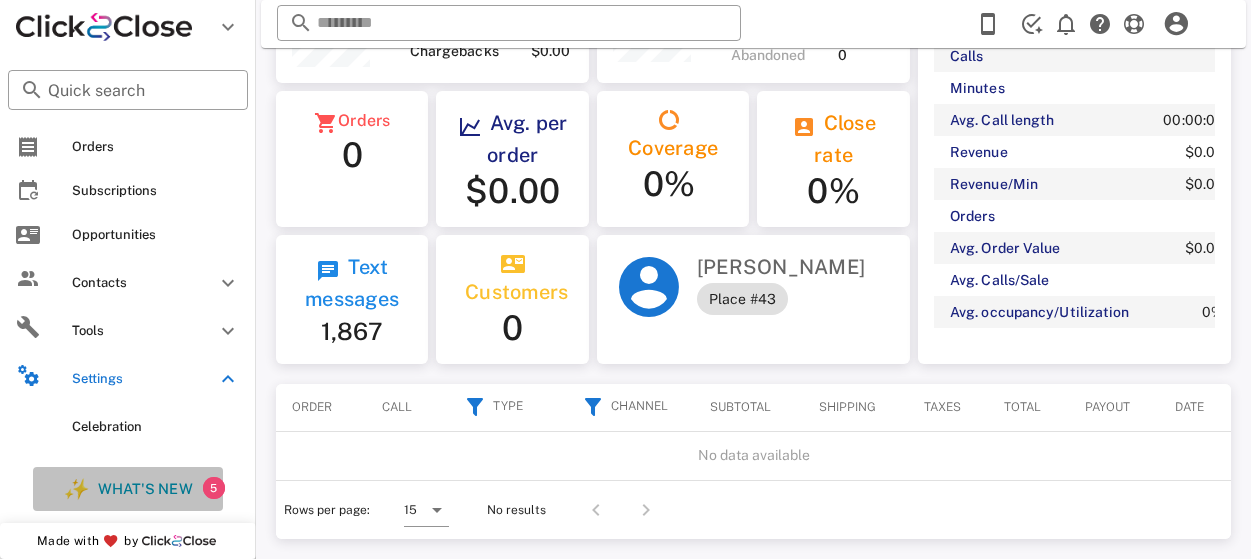 click on "5" at bounding box center (214, 488) 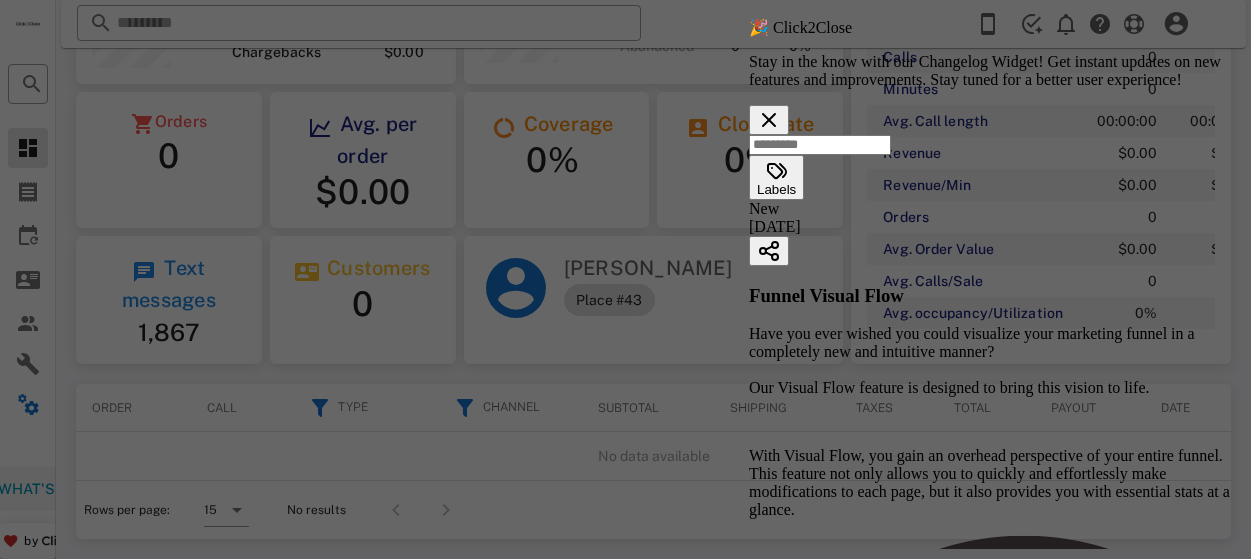 scroll, scrollTop: 0, scrollLeft: 0, axis: both 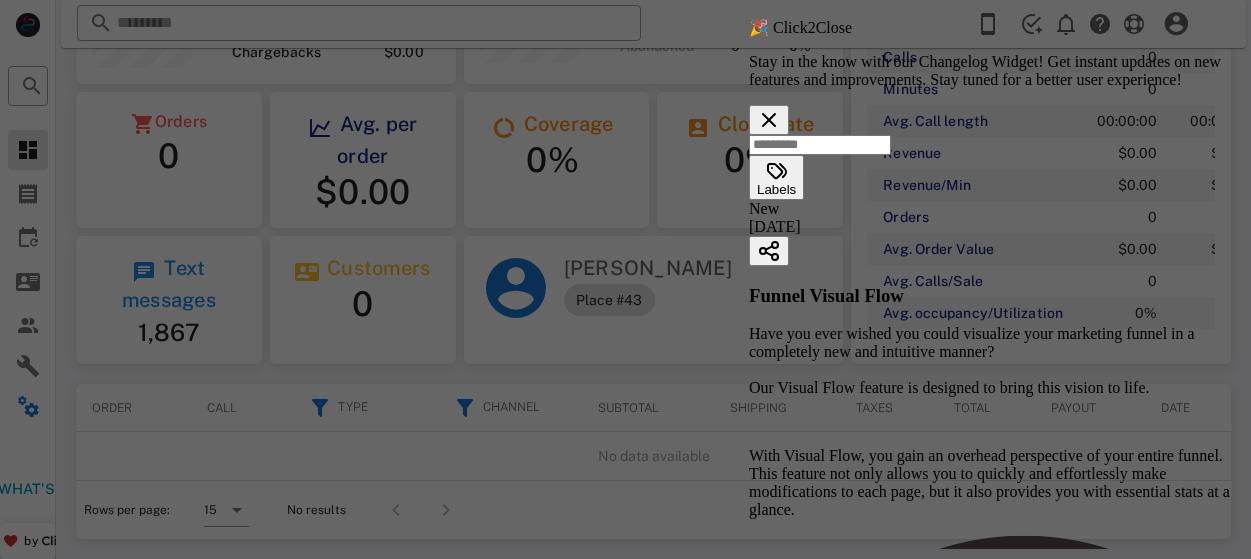 click 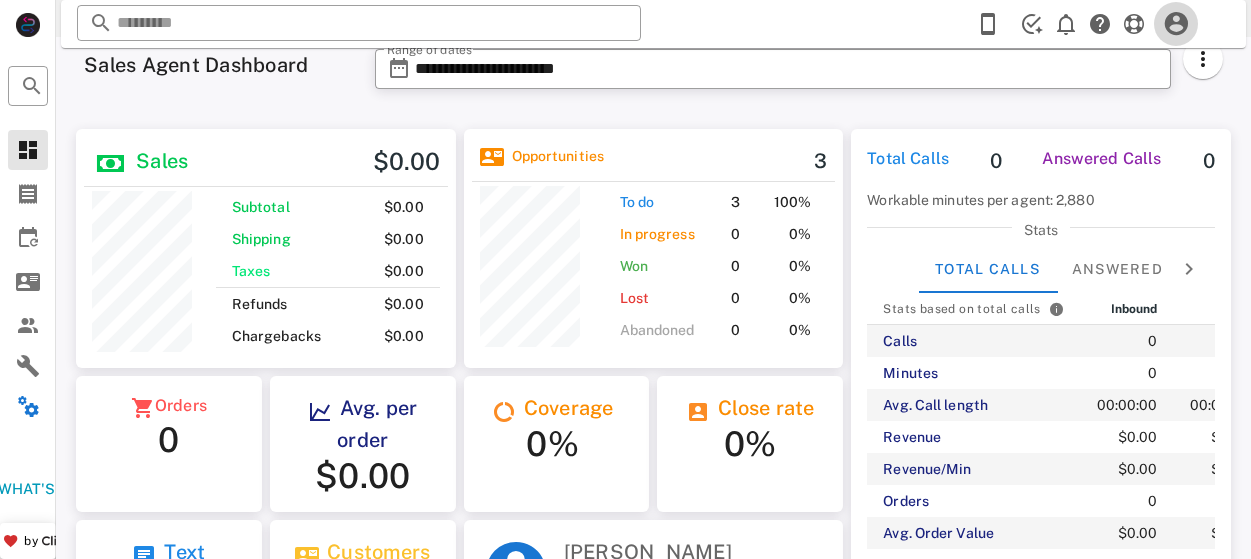 click at bounding box center [1176, 24] 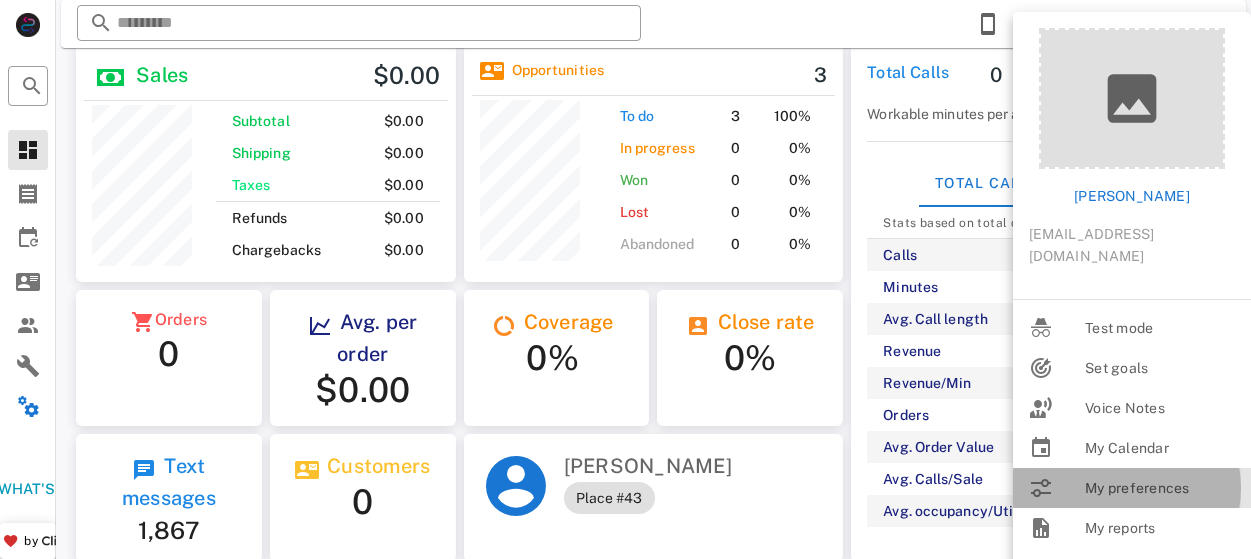 click on "My preferences" at bounding box center [1160, 488] 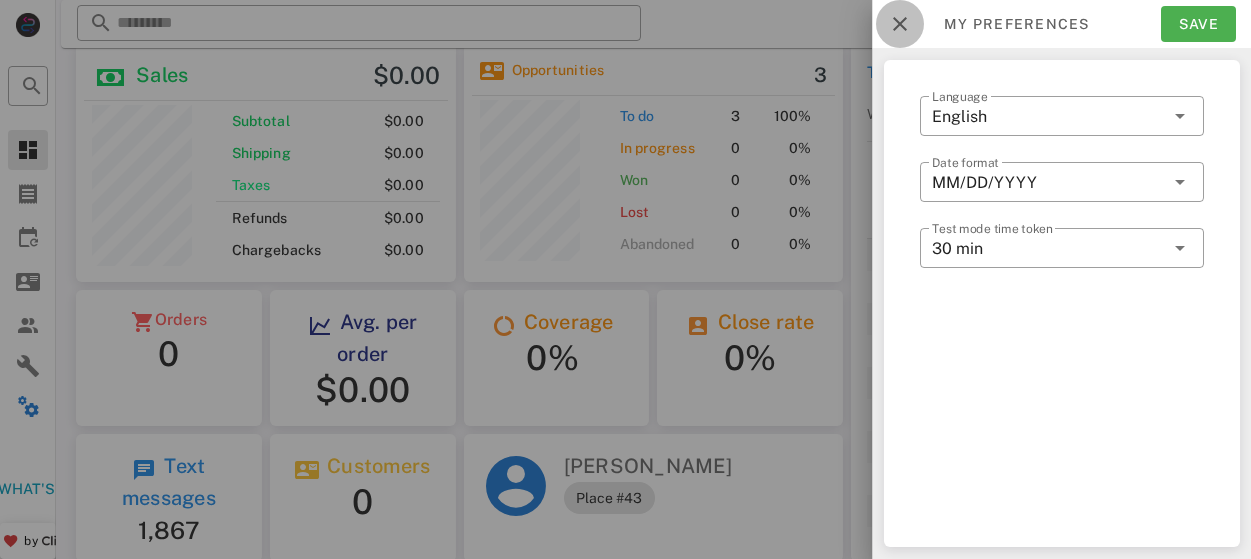click at bounding box center [900, 24] 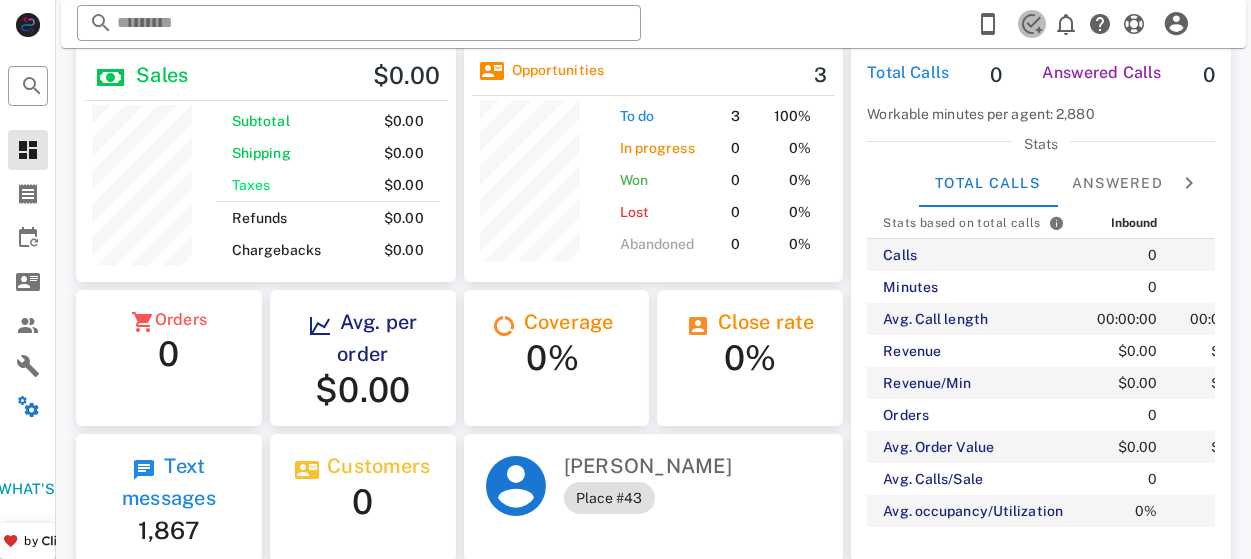 click at bounding box center (1032, 24) 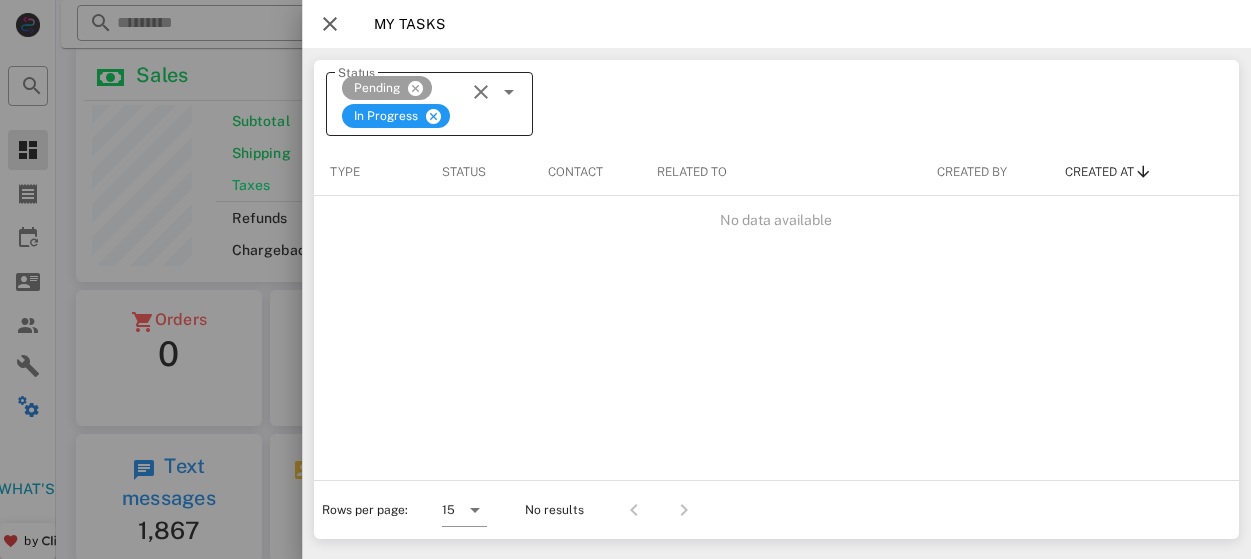 click at bounding box center [509, 92] 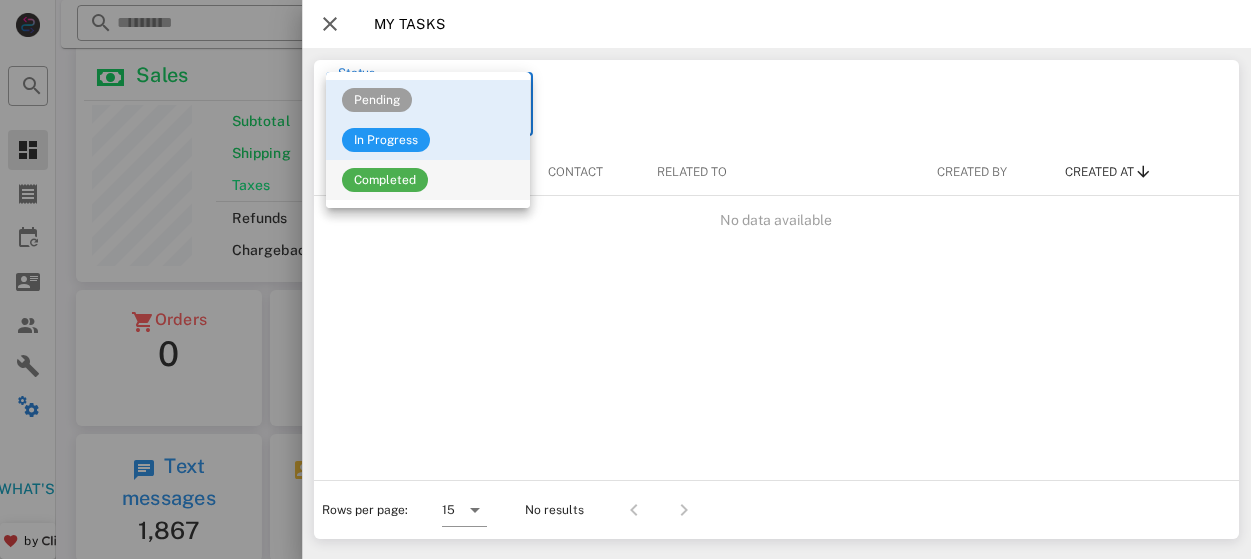 click on "Completed" at bounding box center [428, 180] 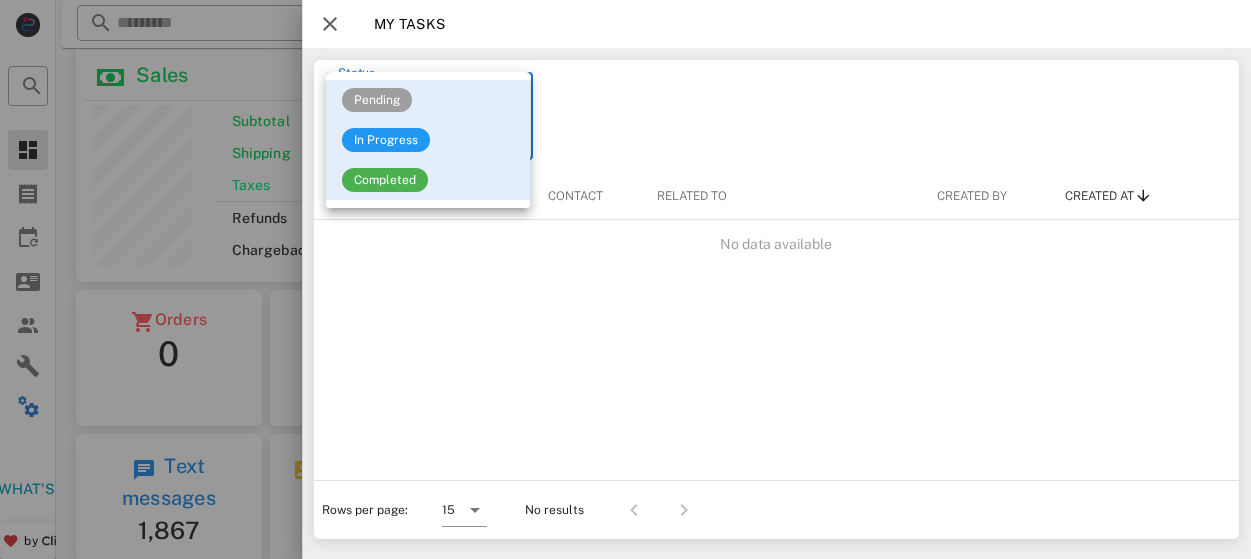 click at bounding box center (330, 24) 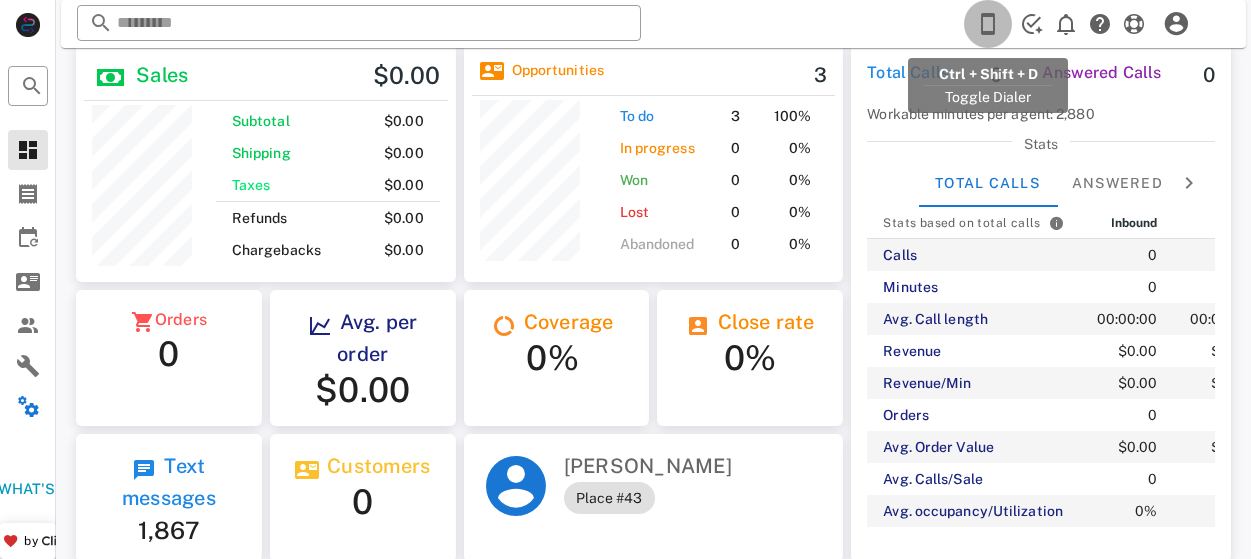 click at bounding box center (988, 24) 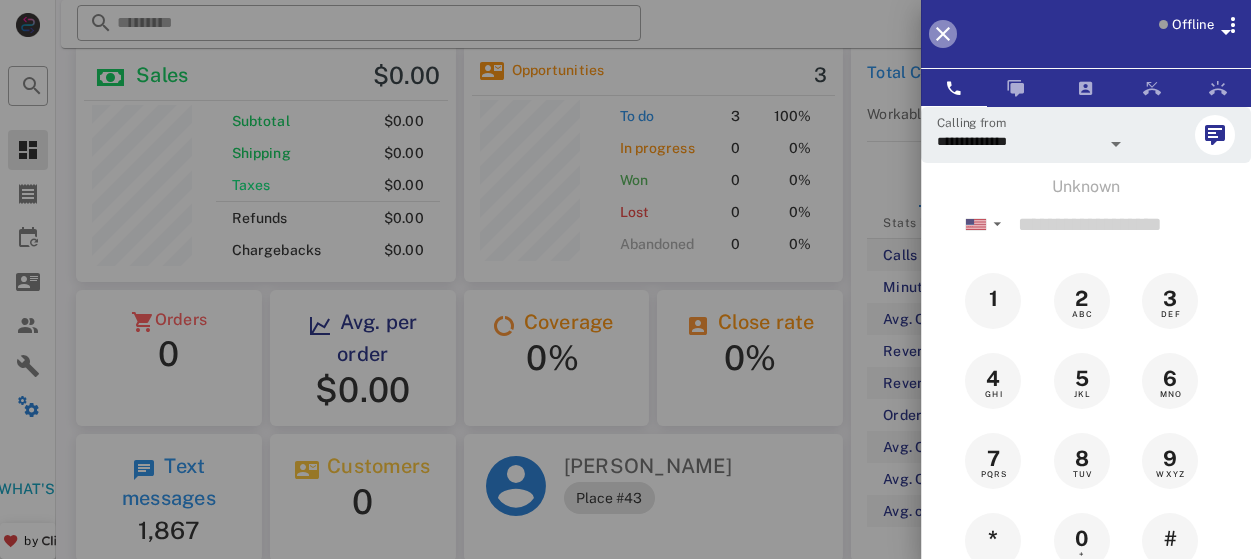 click at bounding box center (943, 34) 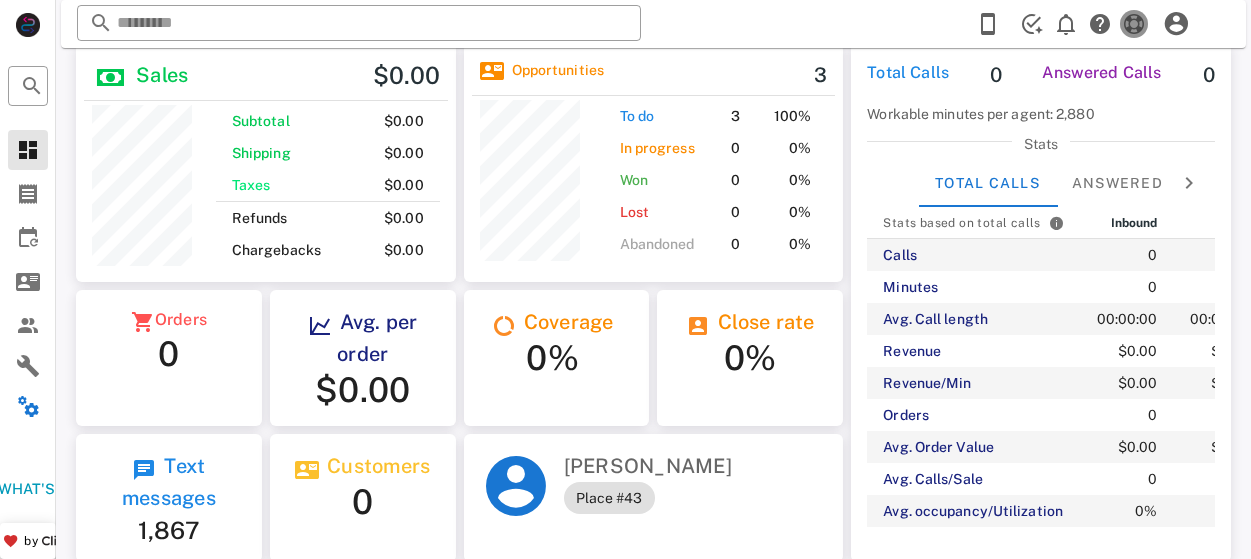 click at bounding box center [1134, 24] 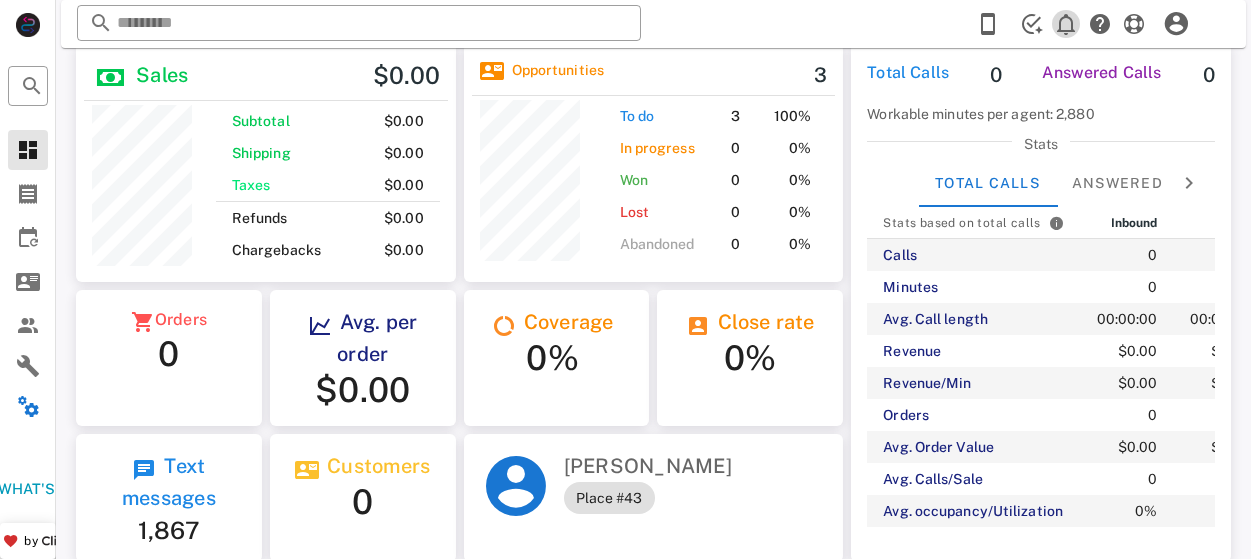 click at bounding box center (1066, 24) 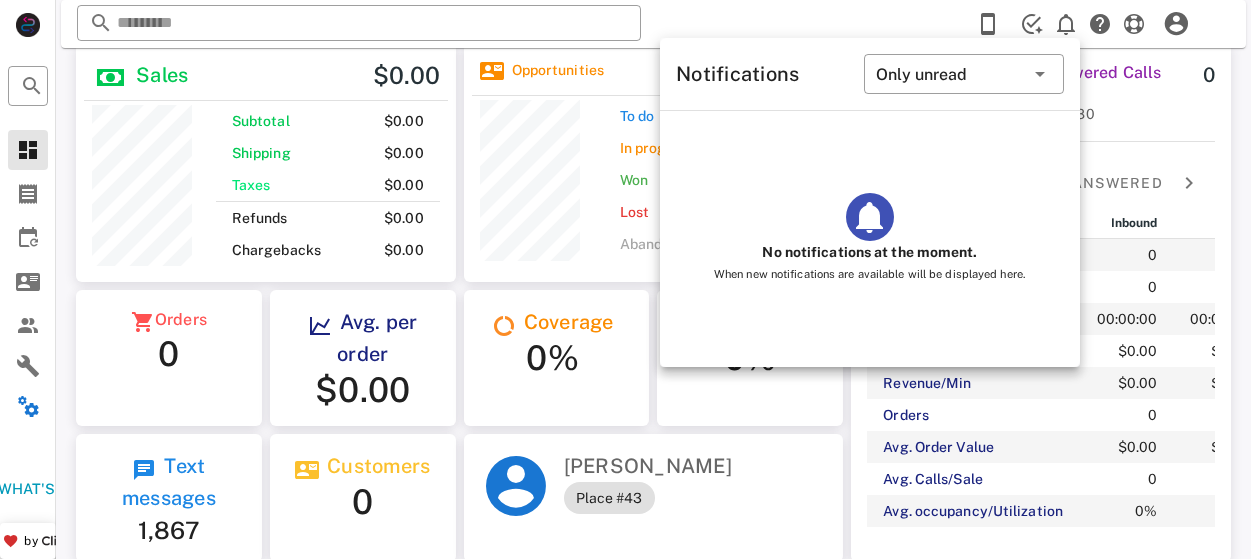 click on "​ Reload browser Accept" at bounding box center (653, 24) 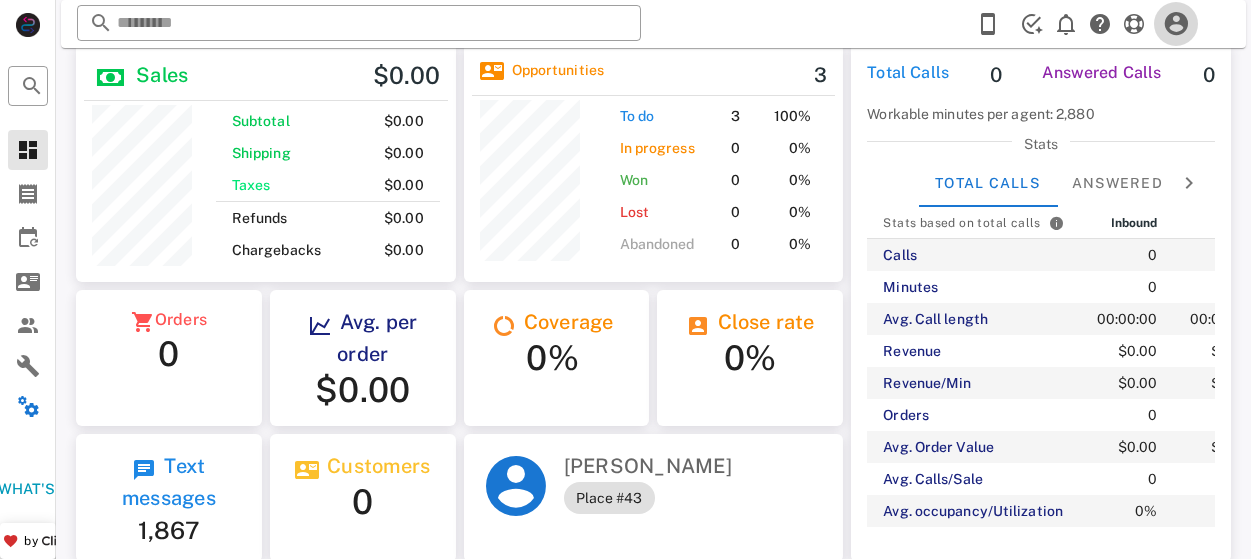 click at bounding box center (1176, 24) 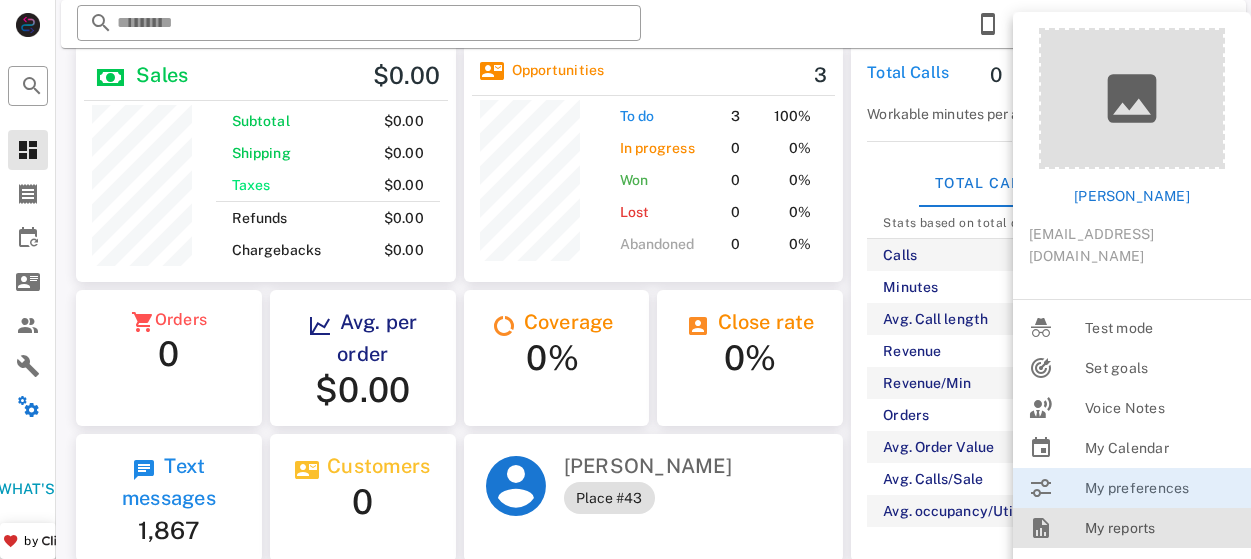 click on "My reports" at bounding box center (1160, 528) 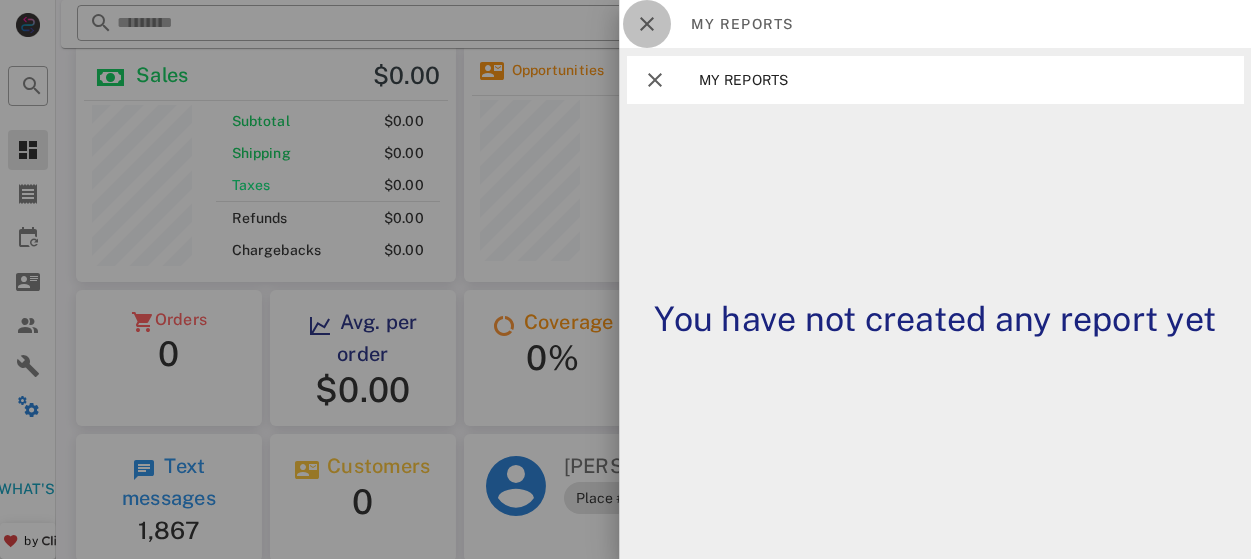 click at bounding box center [647, 24] 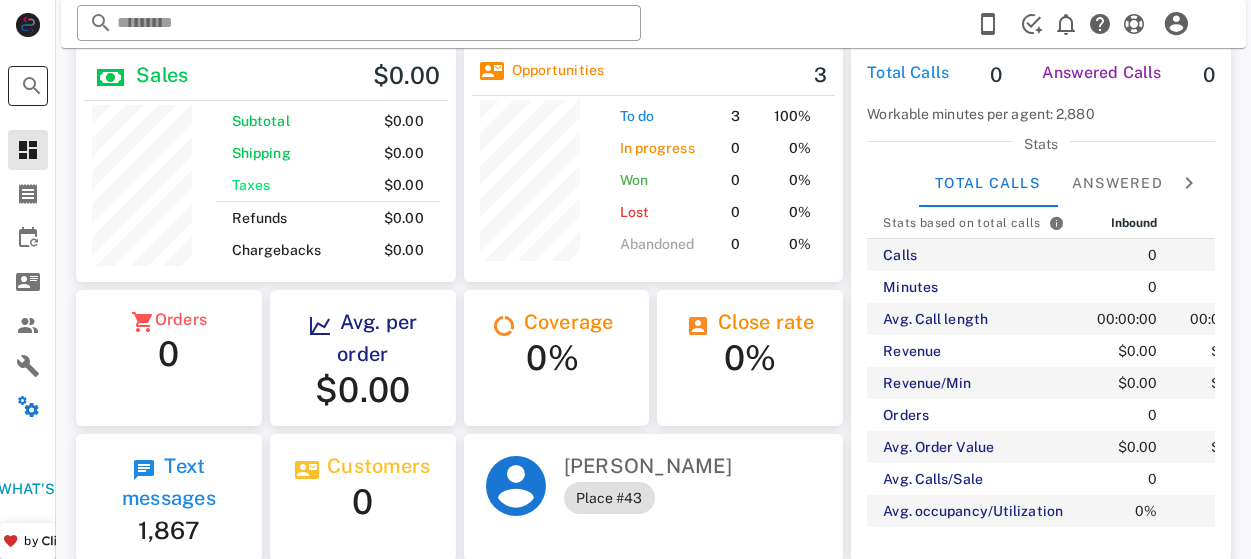 scroll, scrollTop: 255, scrollLeft: 314, axis: both 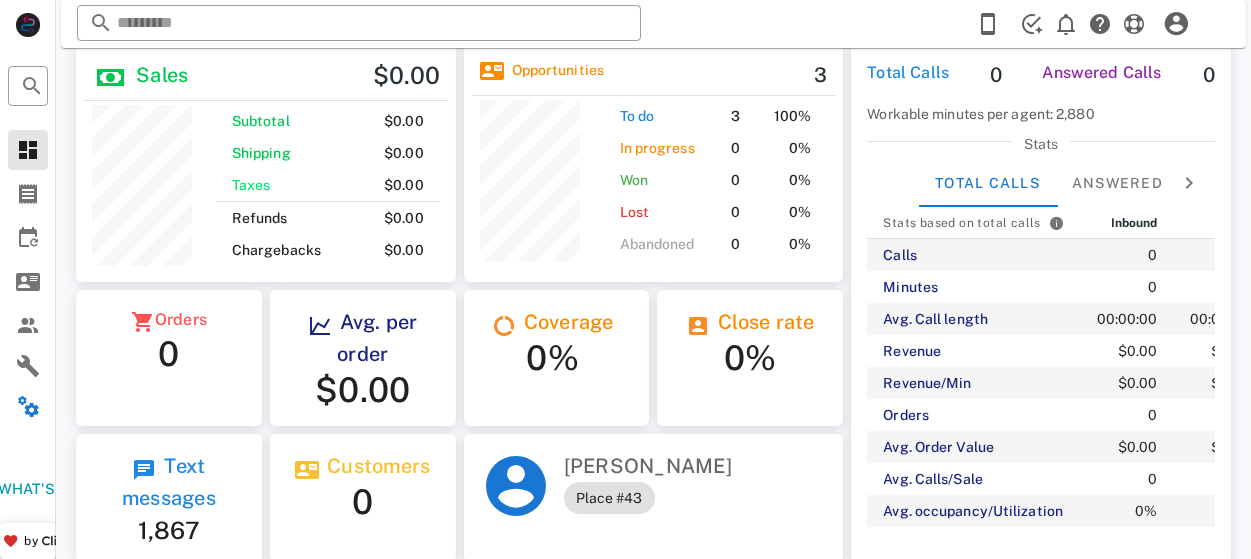click on "​ Reload browser Accept" at bounding box center (653, 24) 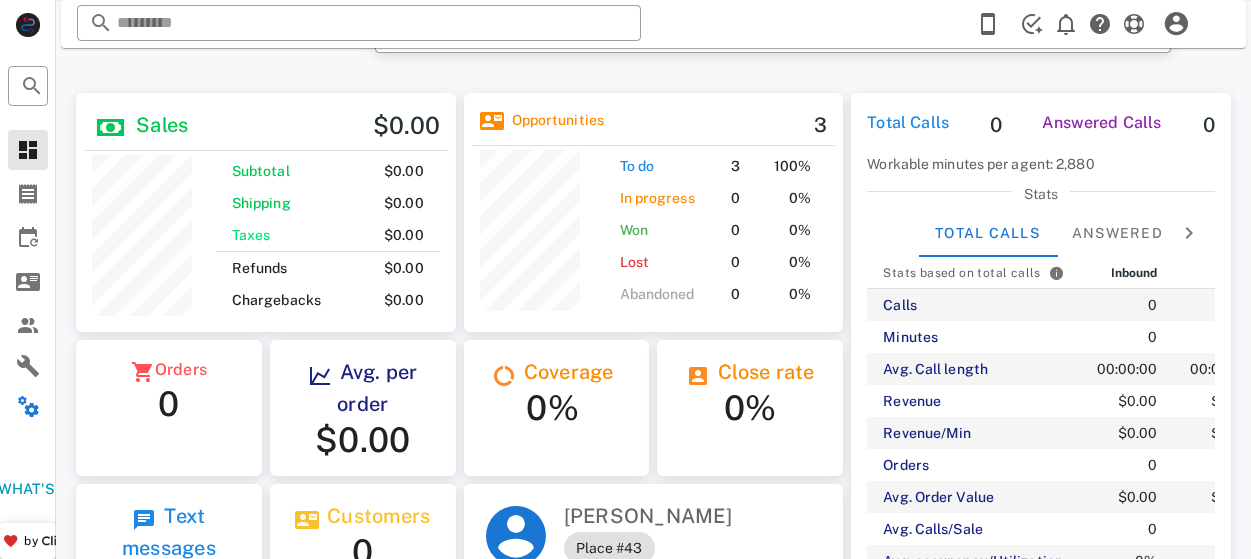 scroll, scrollTop: 21, scrollLeft: 0, axis: vertical 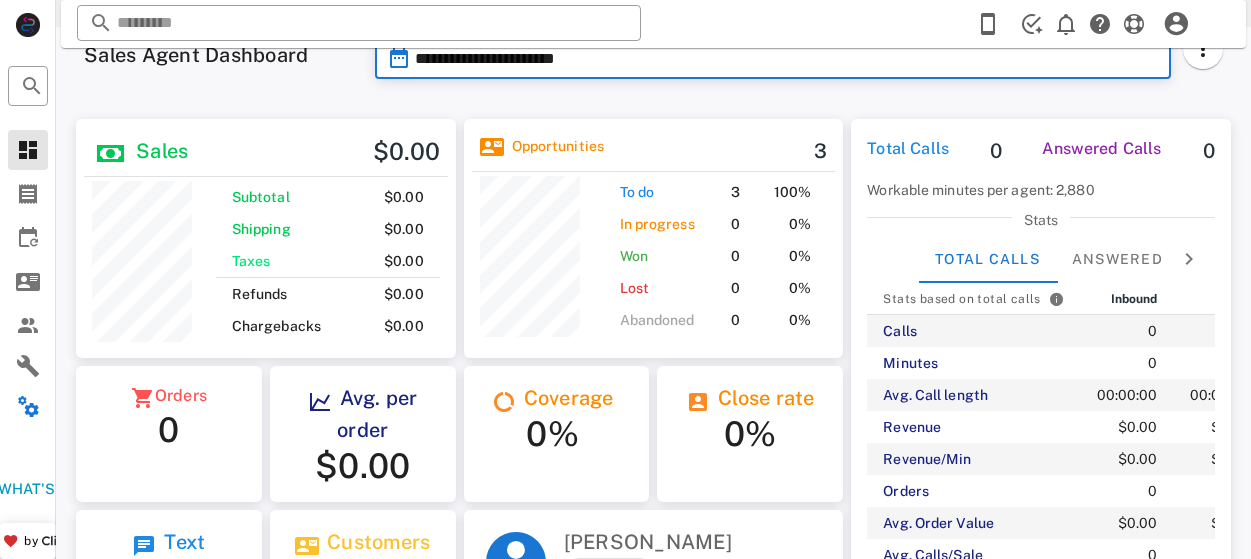 click on "**********" at bounding box center [787, 59] 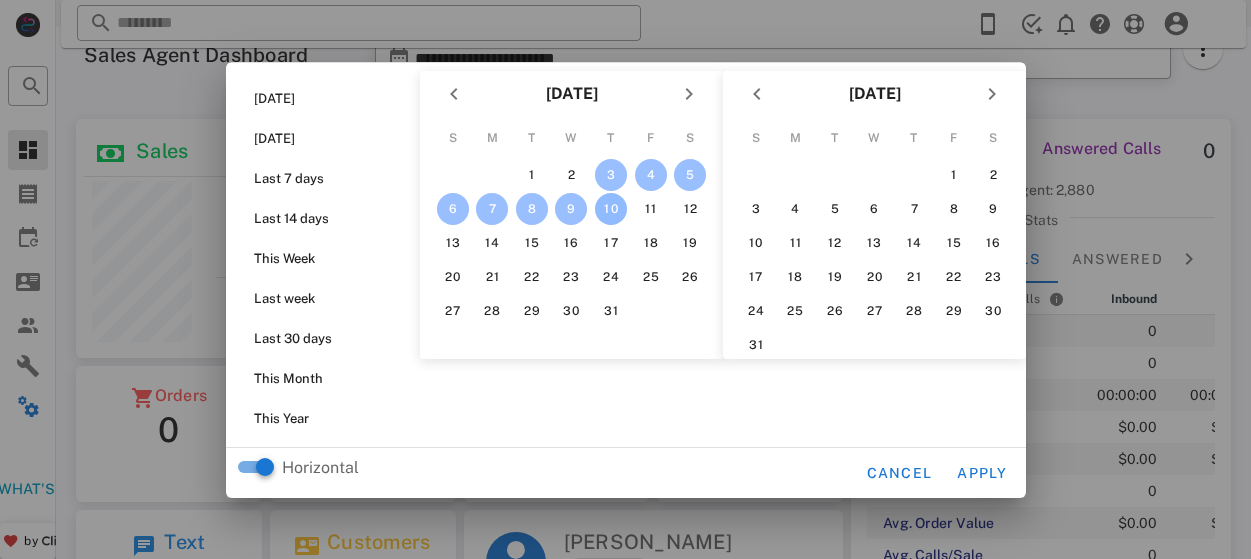 click at bounding box center [625, 279] 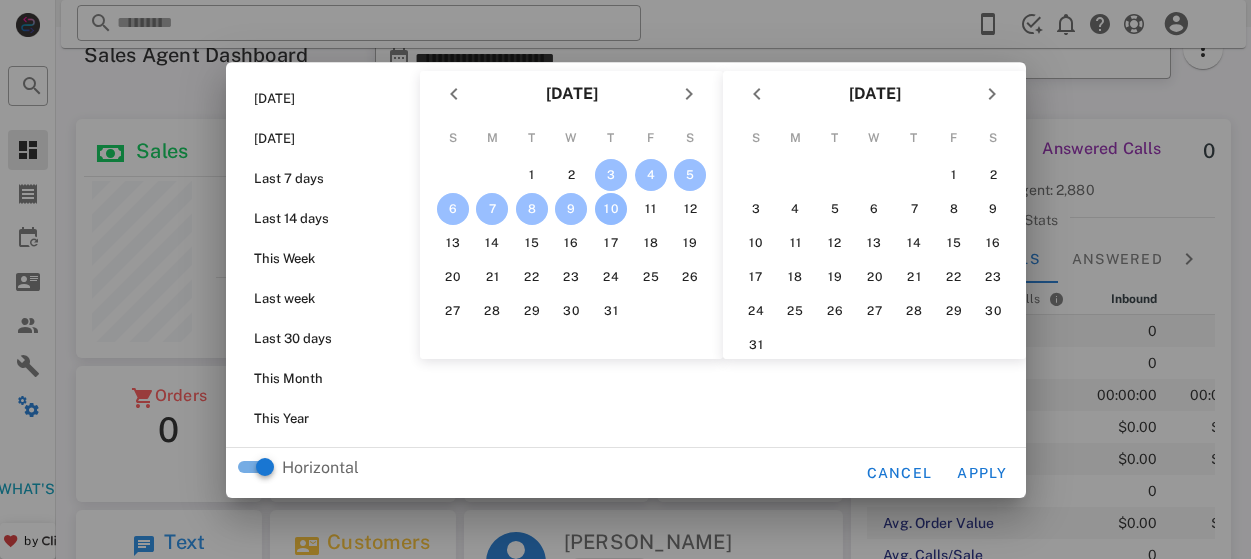 click at bounding box center (625, 279) 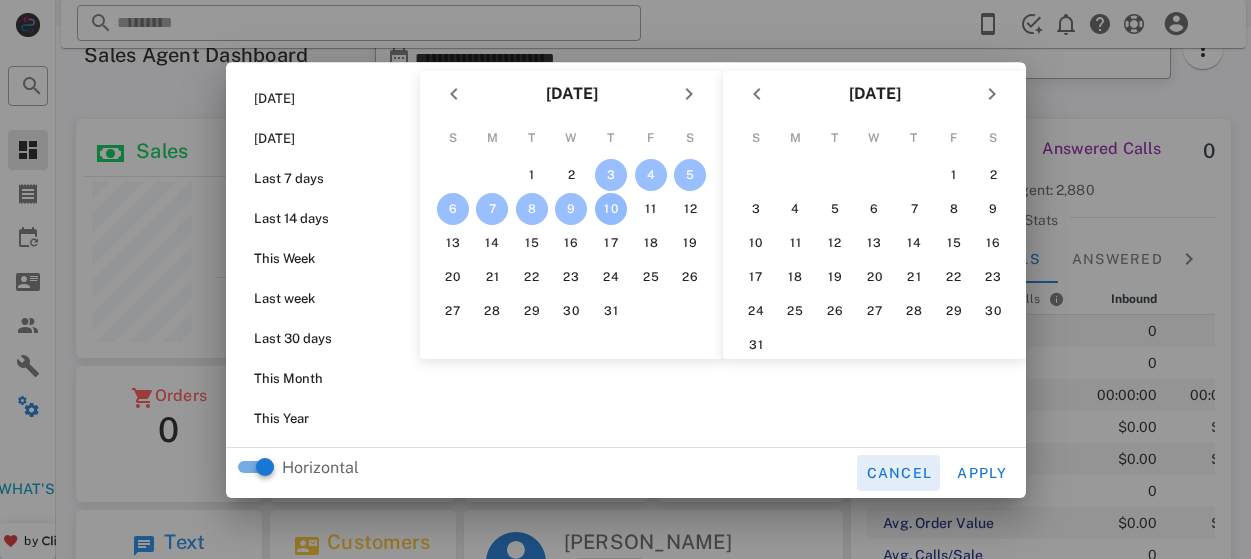 click on "Cancel" at bounding box center [898, 473] 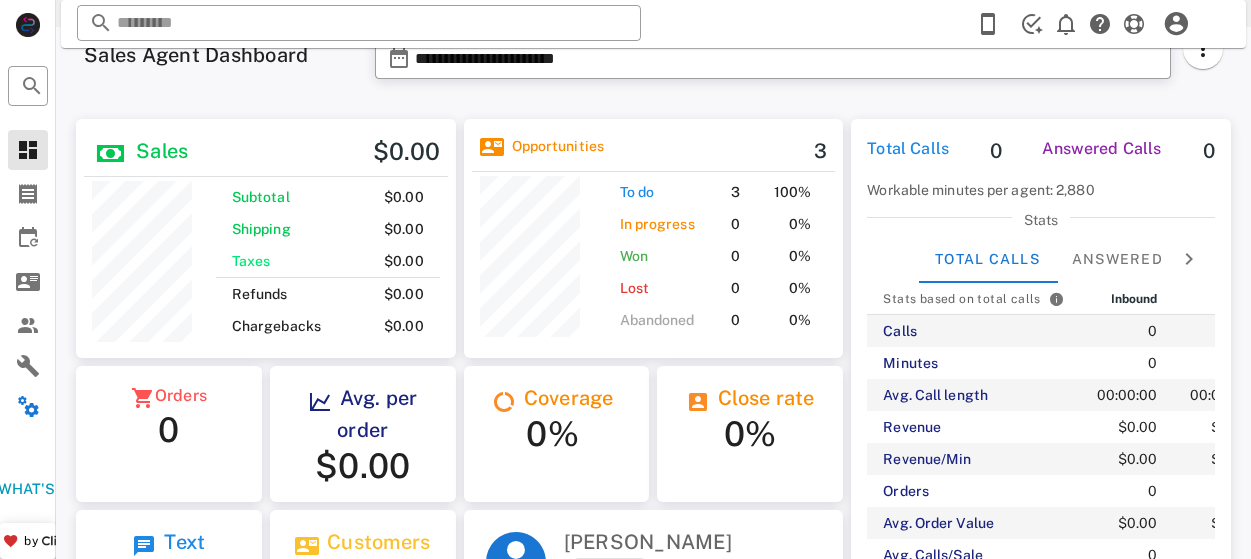 scroll, scrollTop: 0, scrollLeft: 0, axis: both 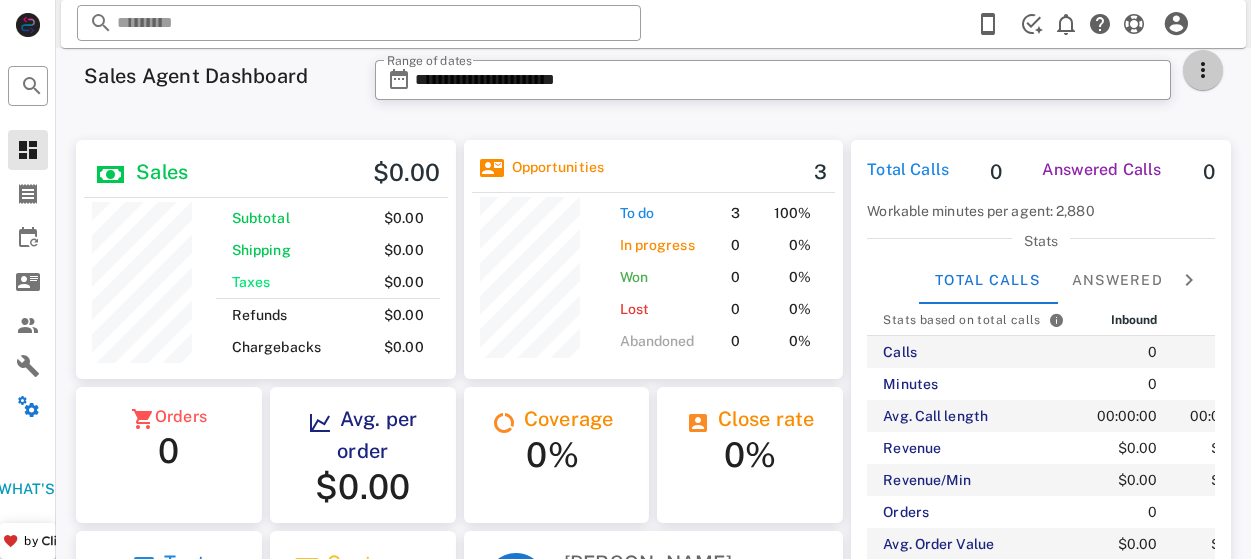 click at bounding box center [1203, 70] 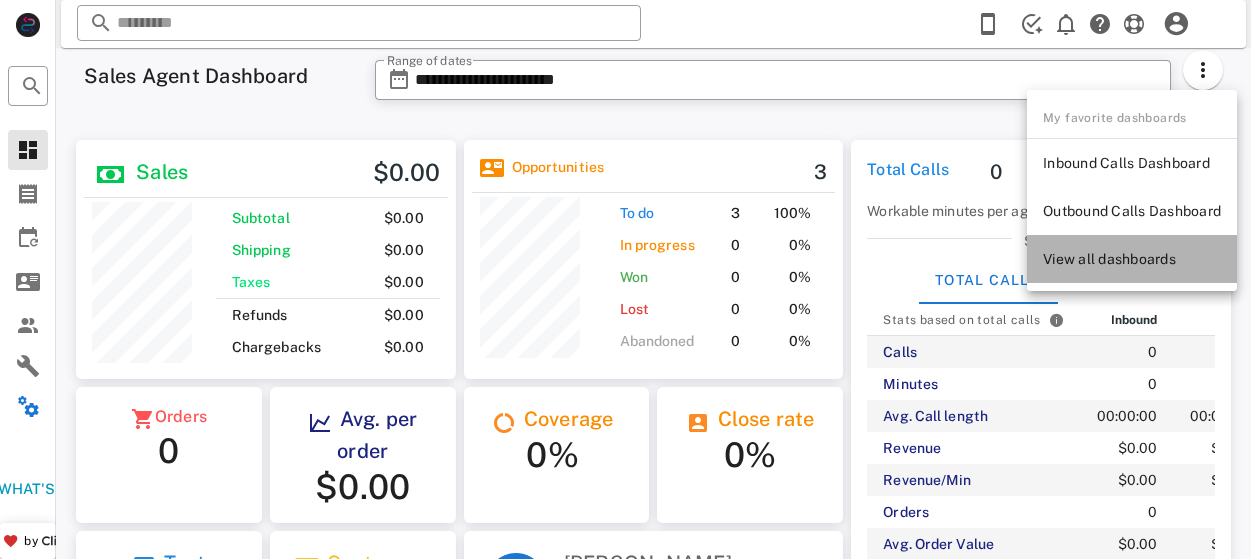 click on "View all dashboards" at bounding box center [1132, 259] 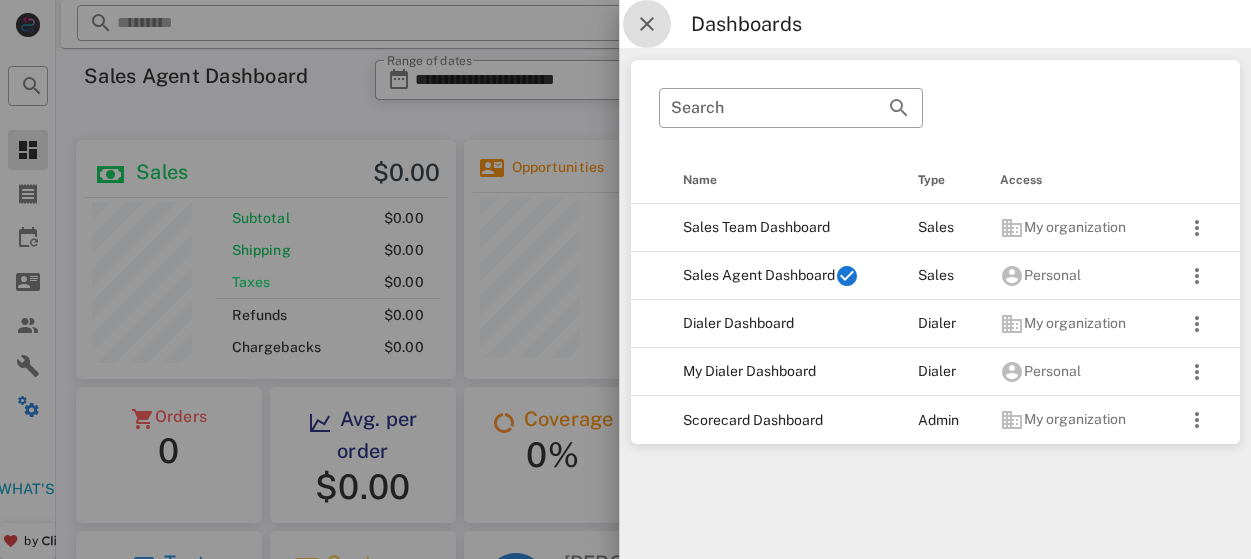 click at bounding box center (647, 24) 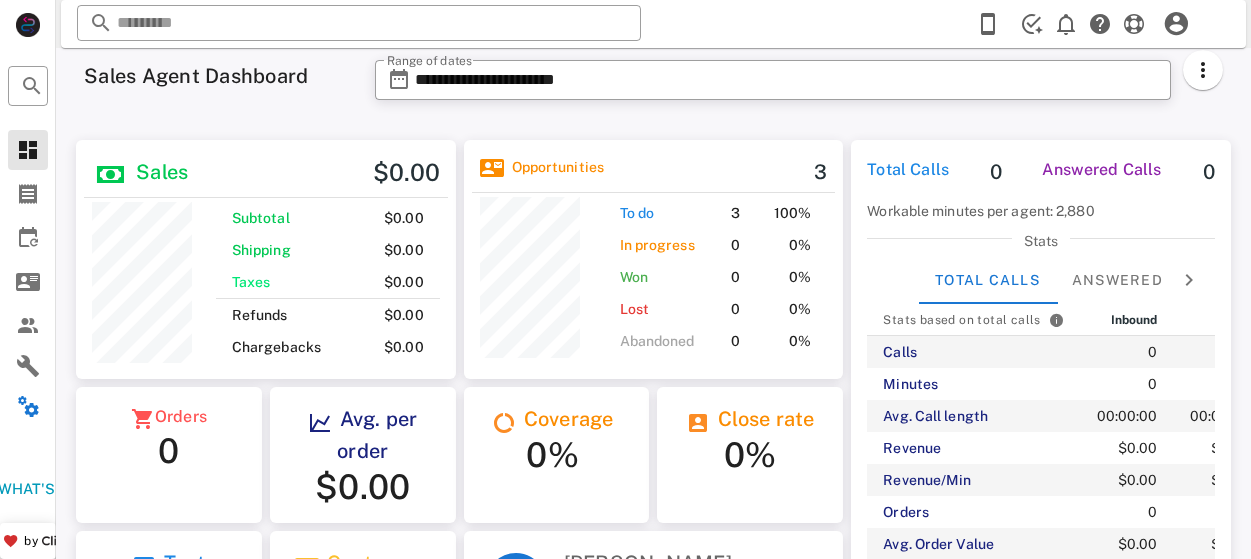 click on "Opportunities  3" at bounding box center (654, 172) 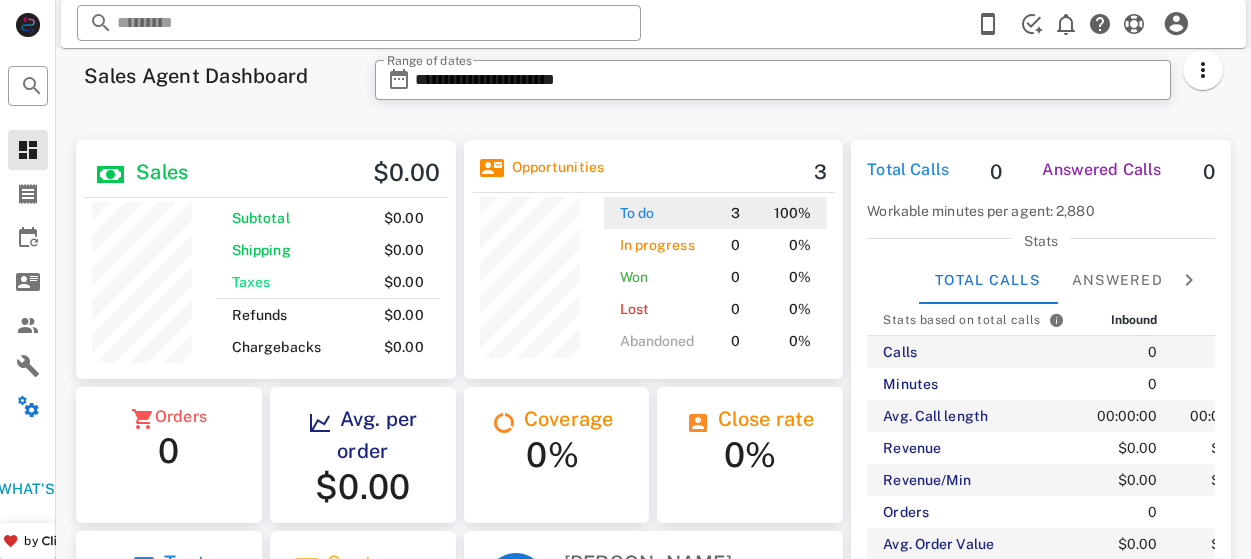 click on "To do" at bounding box center (637, 213) 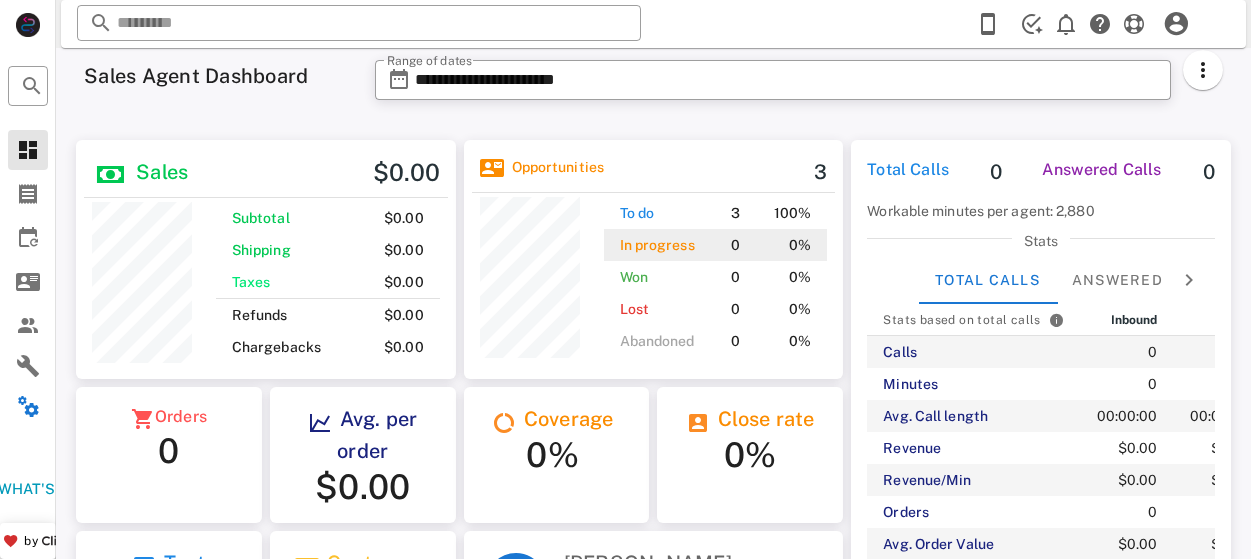 click on "In progress" at bounding box center [657, 245] 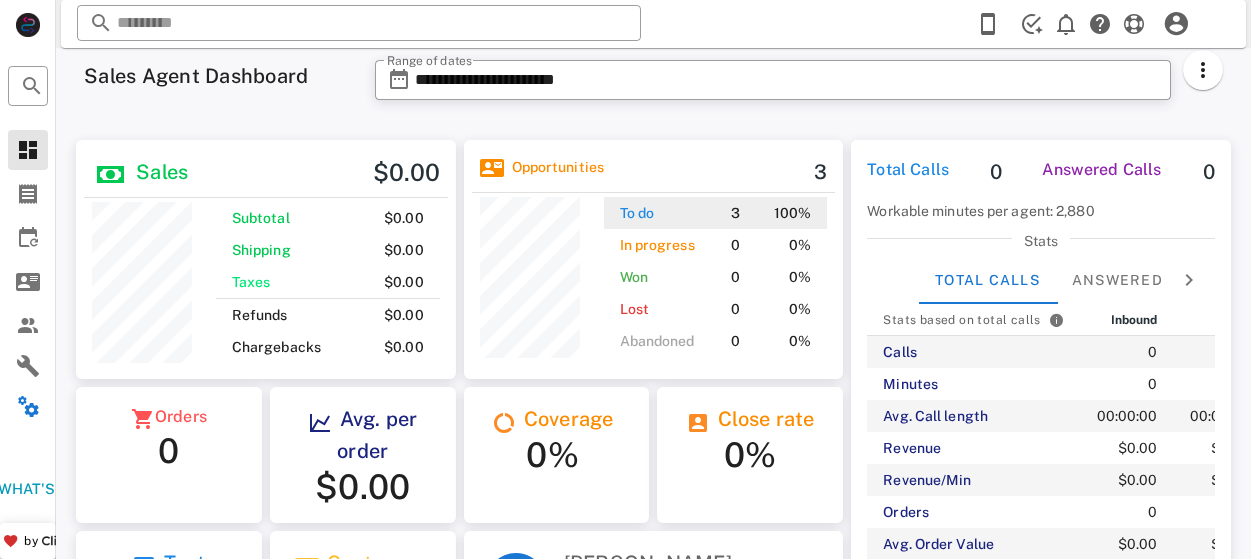 click on "To do" at bounding box center (637, 213) 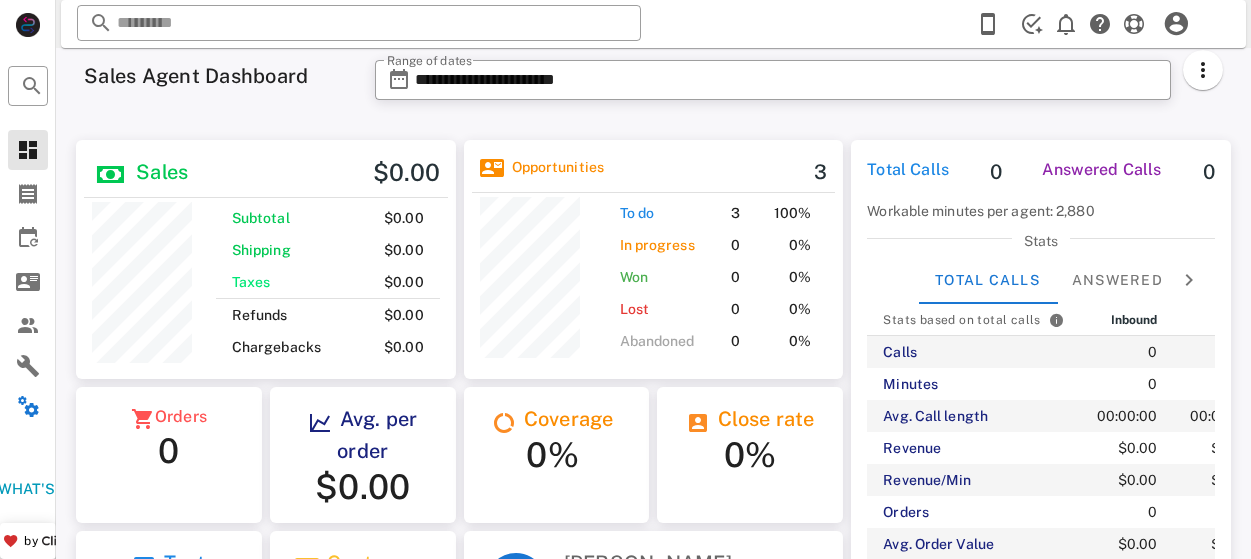 click at bounding box center (1189, 280) 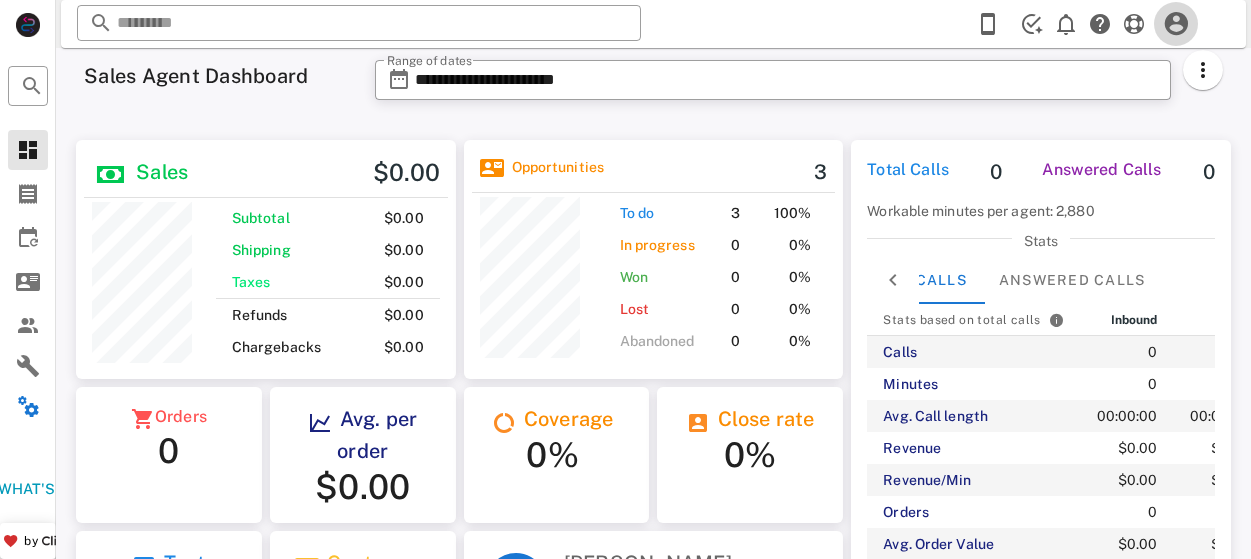 click at bounding box center (1176, 24) 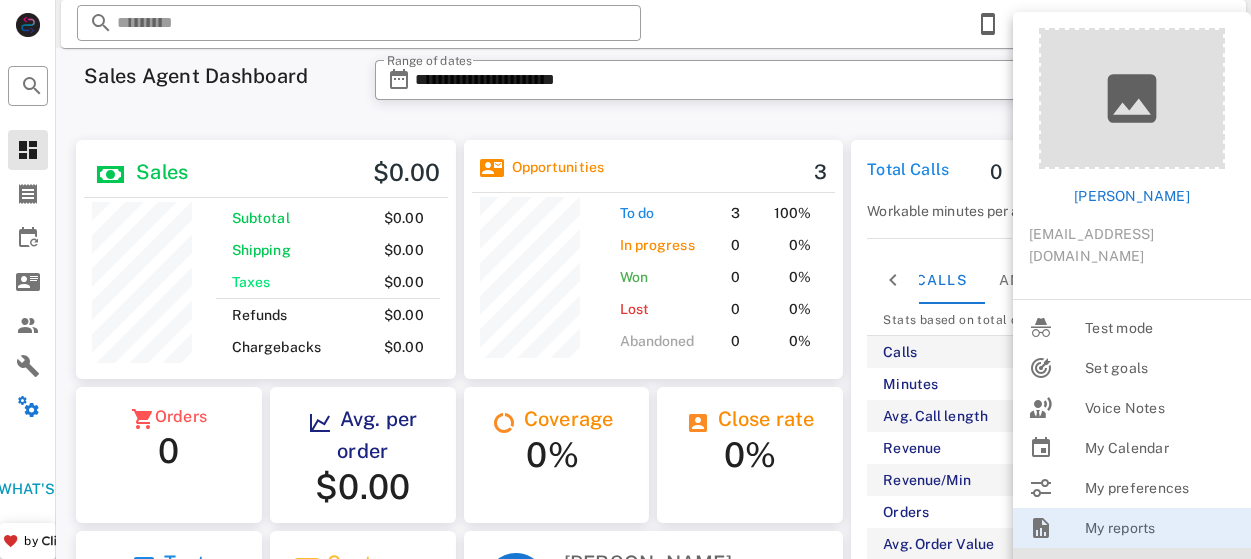 click on "Sign out" at bounding box center (1160, 568) 